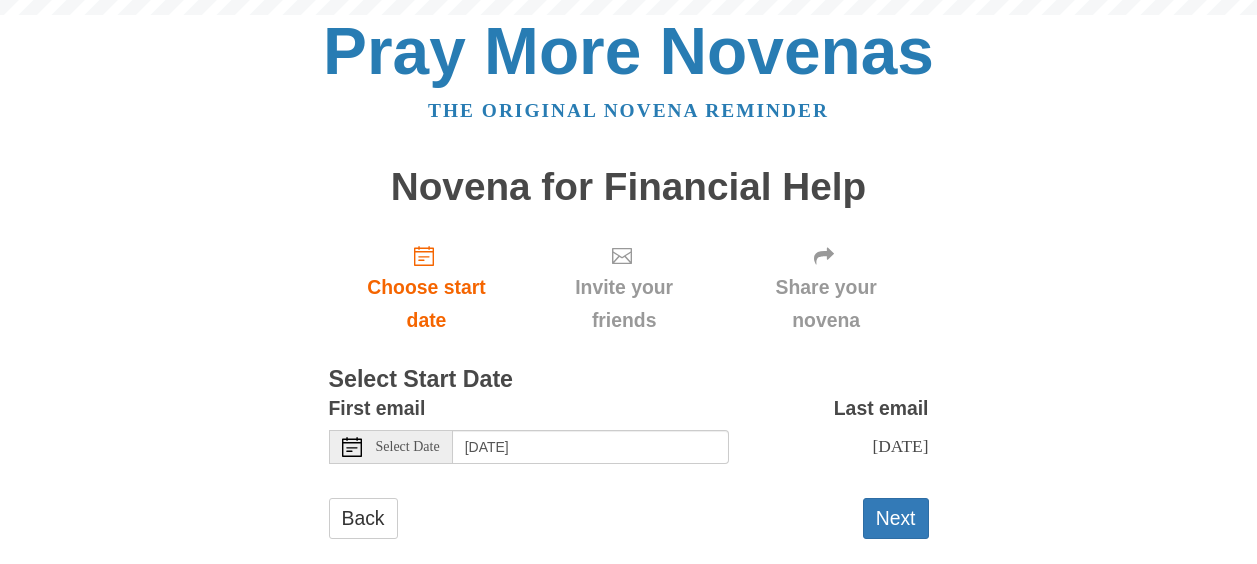 scroll, scrollTop: 0, scrollLeft: 0, axis: both 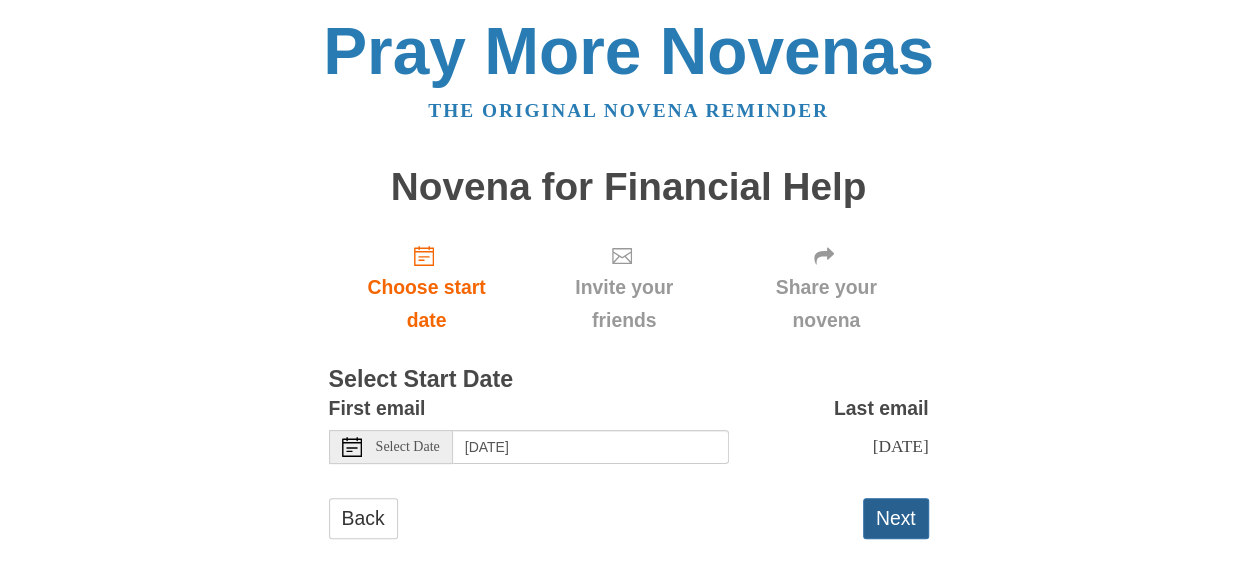 click on "Next" at bounding box center (896, 518) 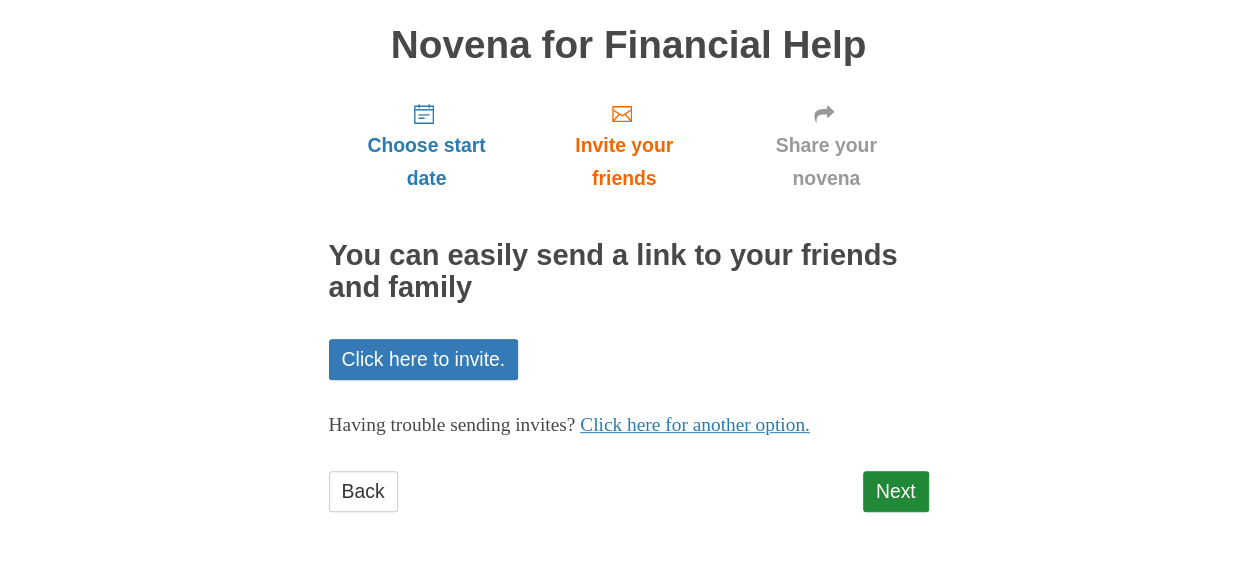 scroll, scrollTop: 146, scrollLeft: 0, axis: vertical 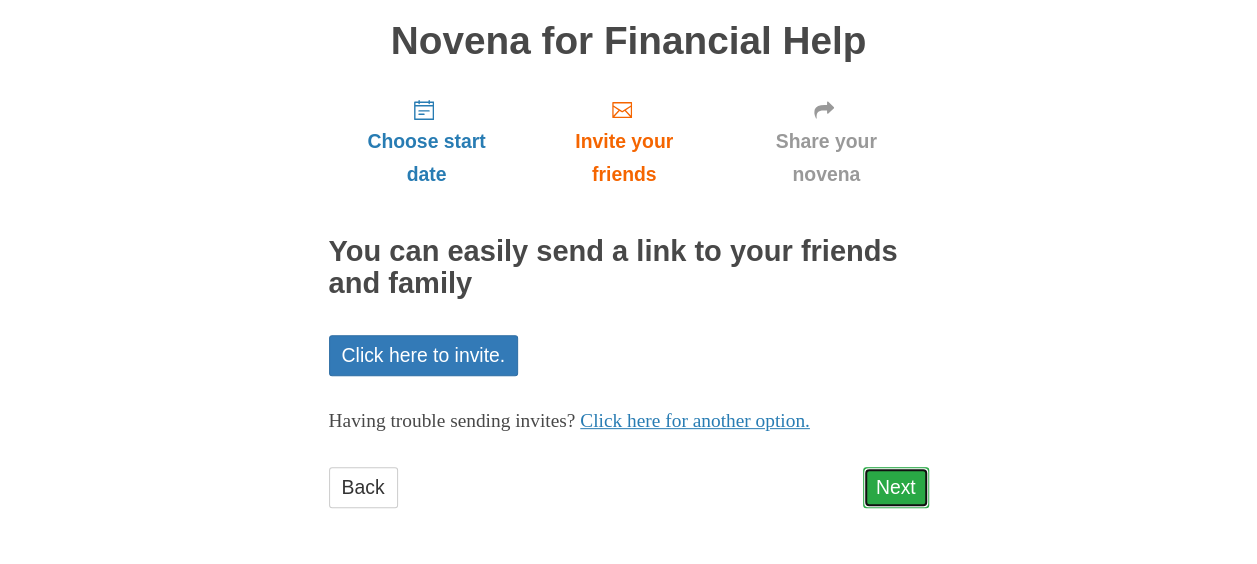 click on "Next" at bounding box center [896, 487] 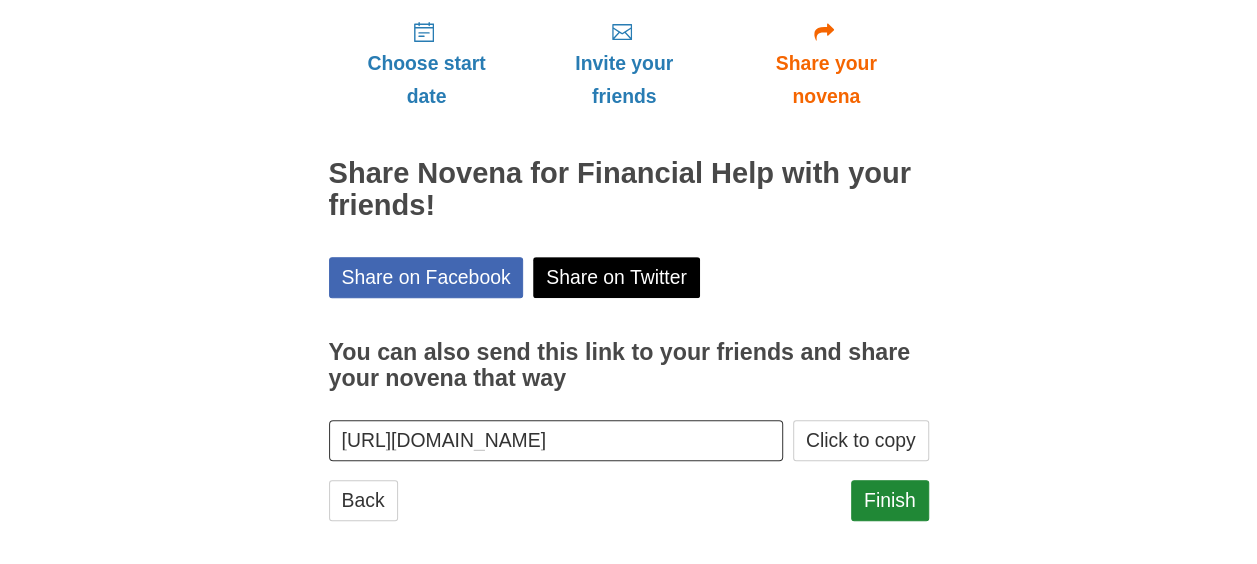 scroll, scrollTop: 237, scrollLeft: 0, axis: vertical 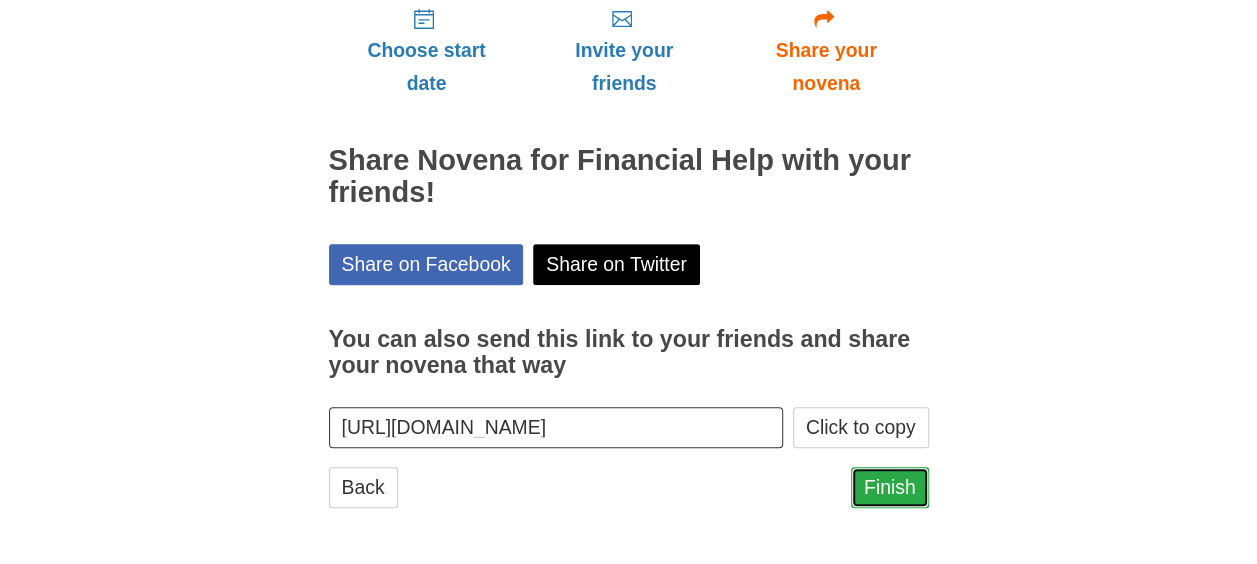 click on "Finish" at bounding box center (890, 487) 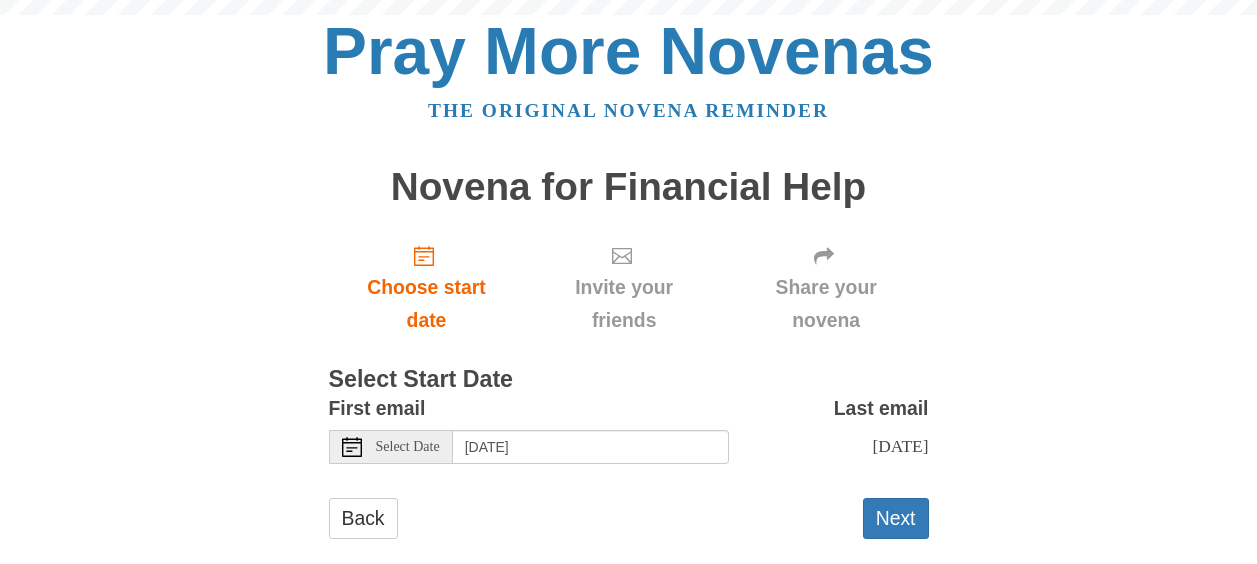 scroll, scrollTop: 0, scrollLeft: 0, axis: both 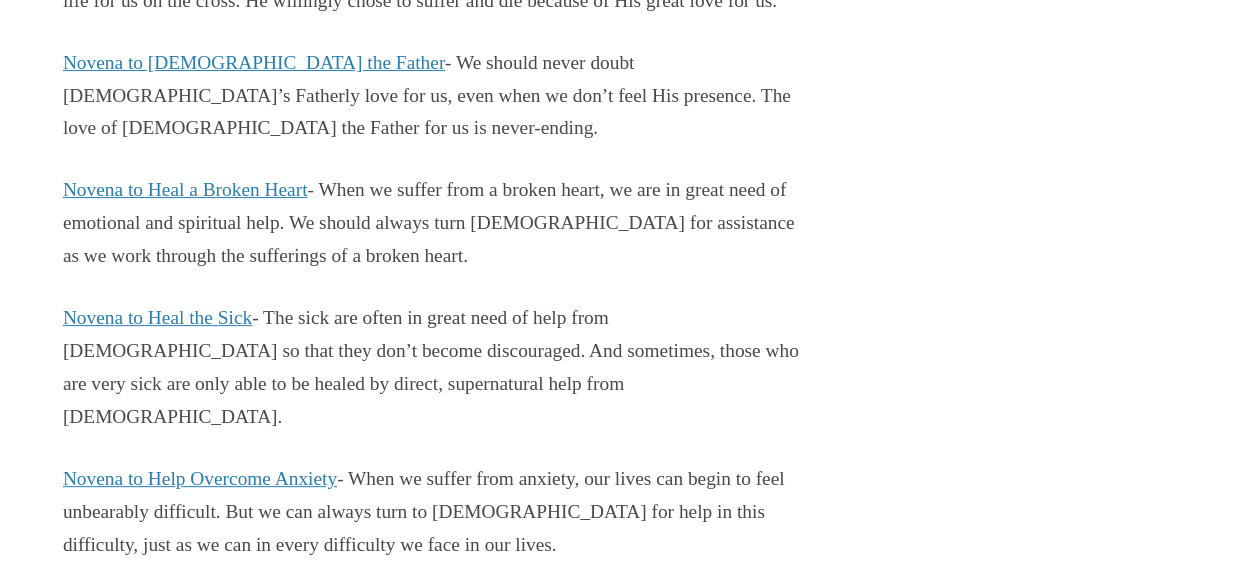 click on "Novena to Find a Job" at bounding box center (146, -384) 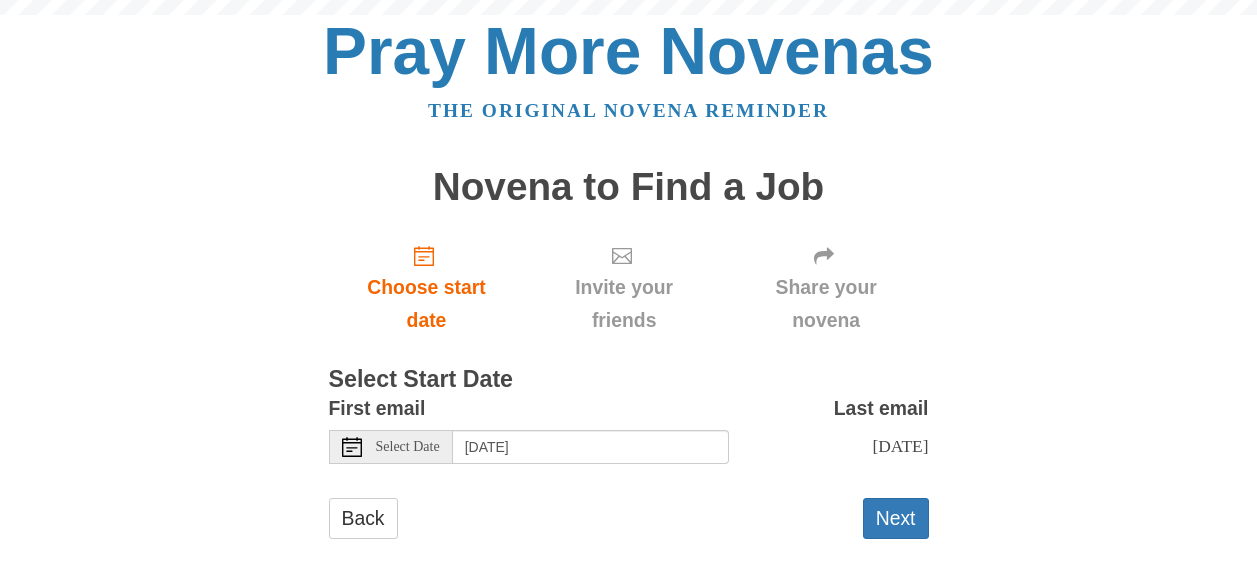 scroll, scrollTop: 0, scrollLeft: 0, axis: both 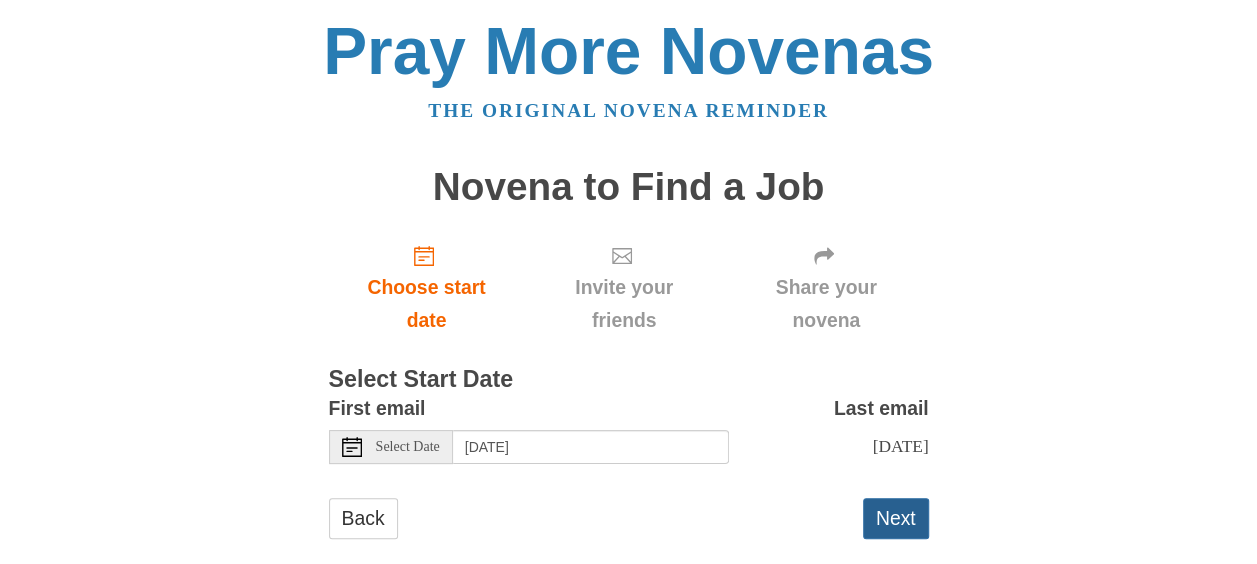 click on "Next" at bounding box center (896, 518) 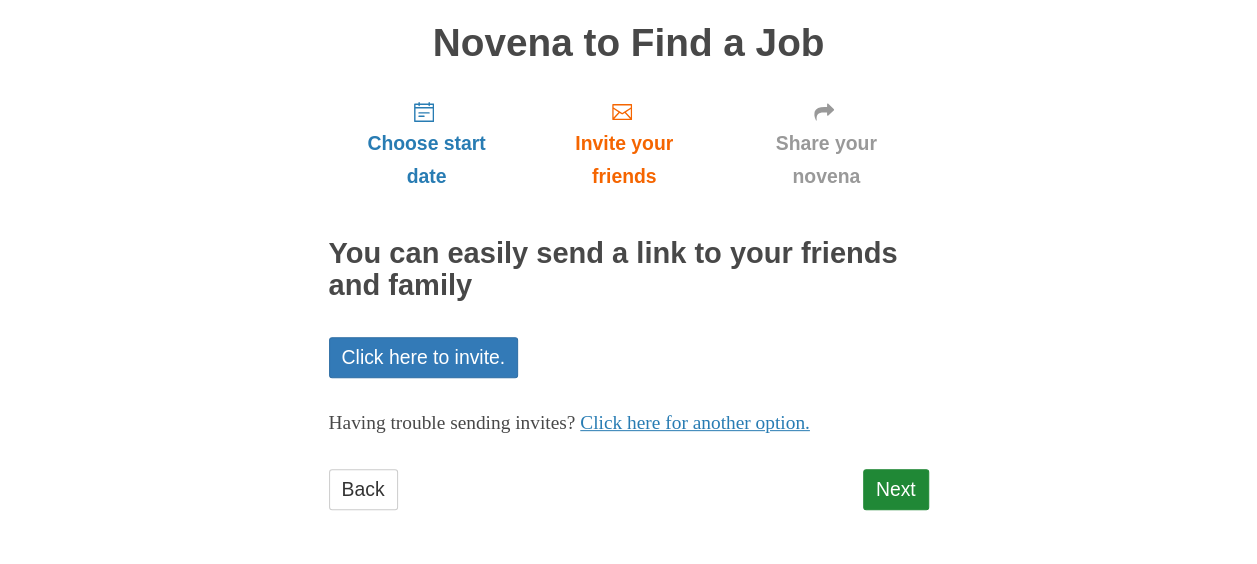 scroll, scrollTop: 146, scrollLeft: 0, axis: vertical 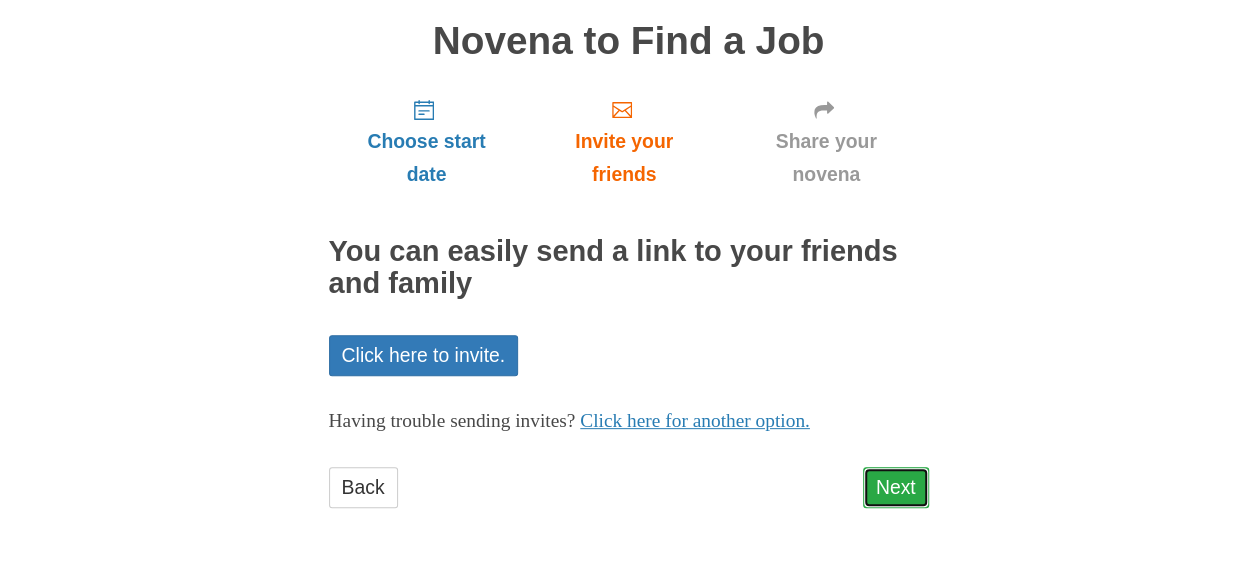 click on "Next" at bounding box center (896, 487) 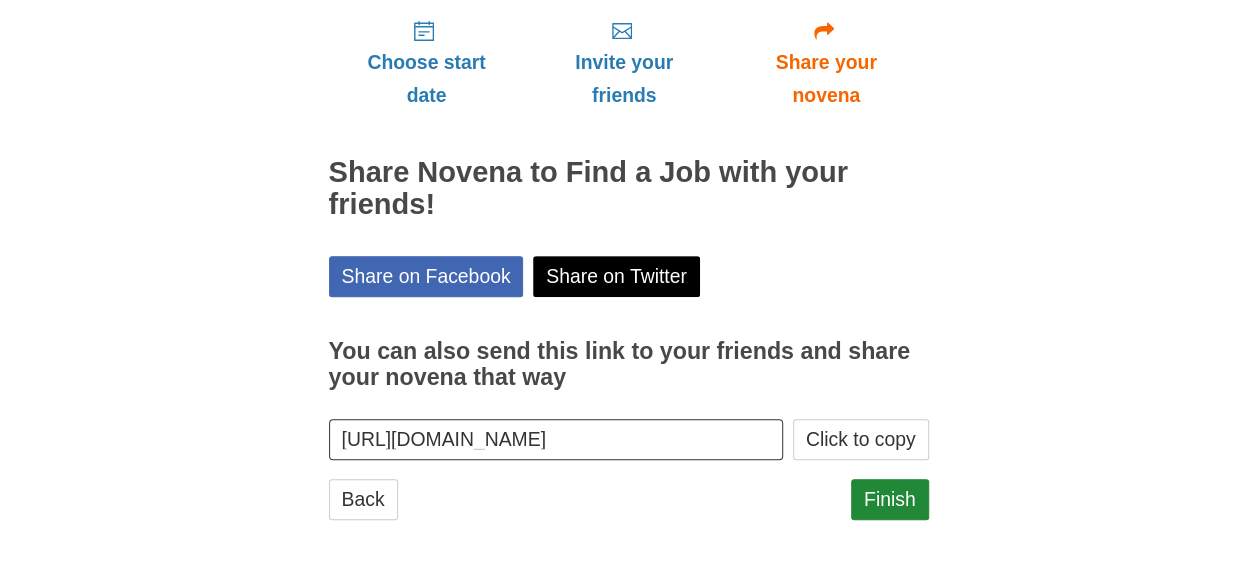 scroll, scrollTop: 237, scrollLeft: 0, axis: vertical 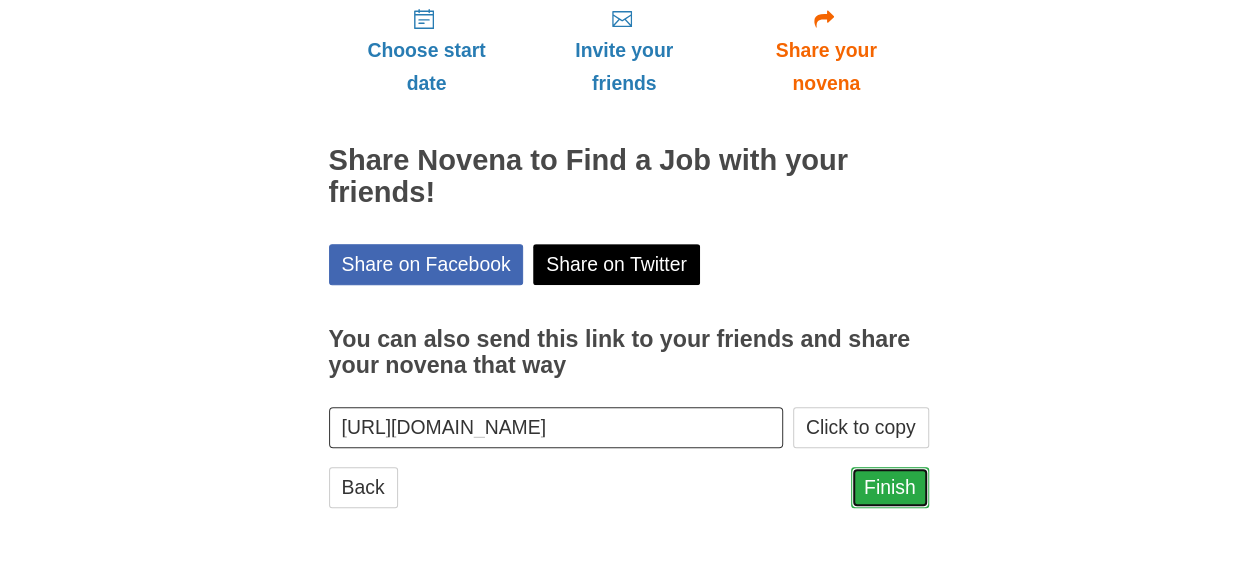 click on "Finish" at bounding box center (890, 487) 